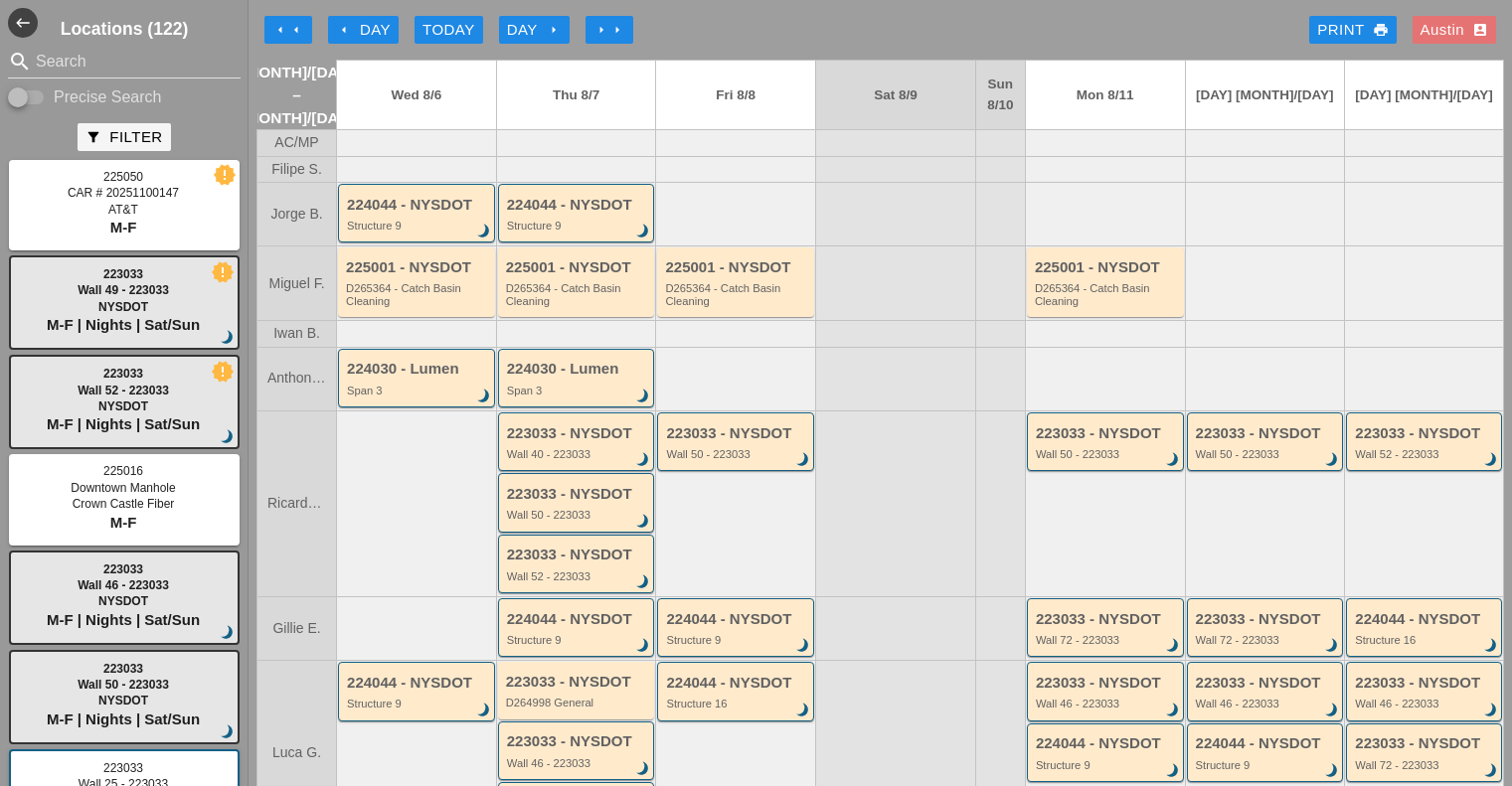 scroll, scrollTop: 0, scrollLeft: 0, axis: both 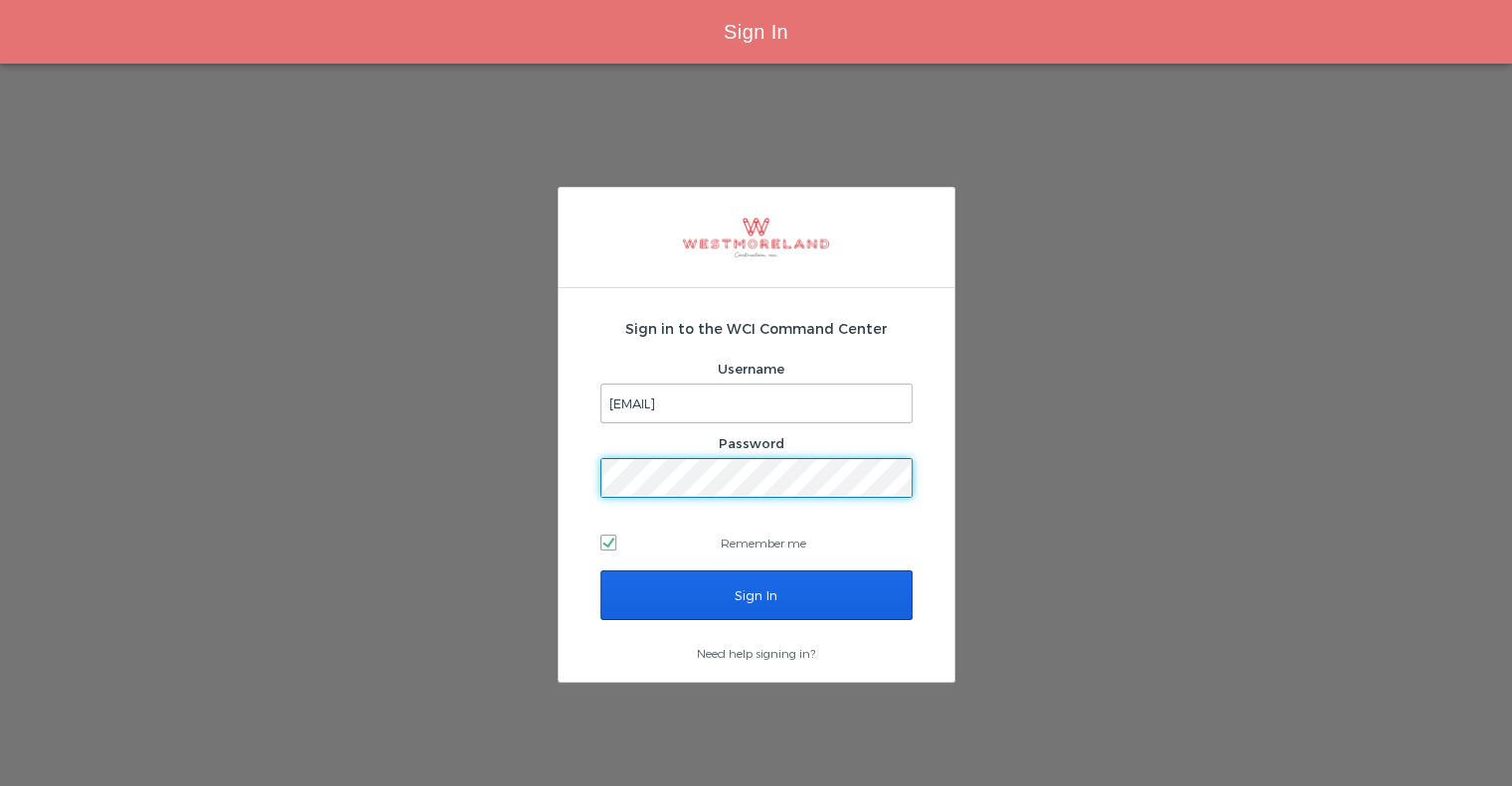 click on "Sign In" at bounding box center [756, 595] 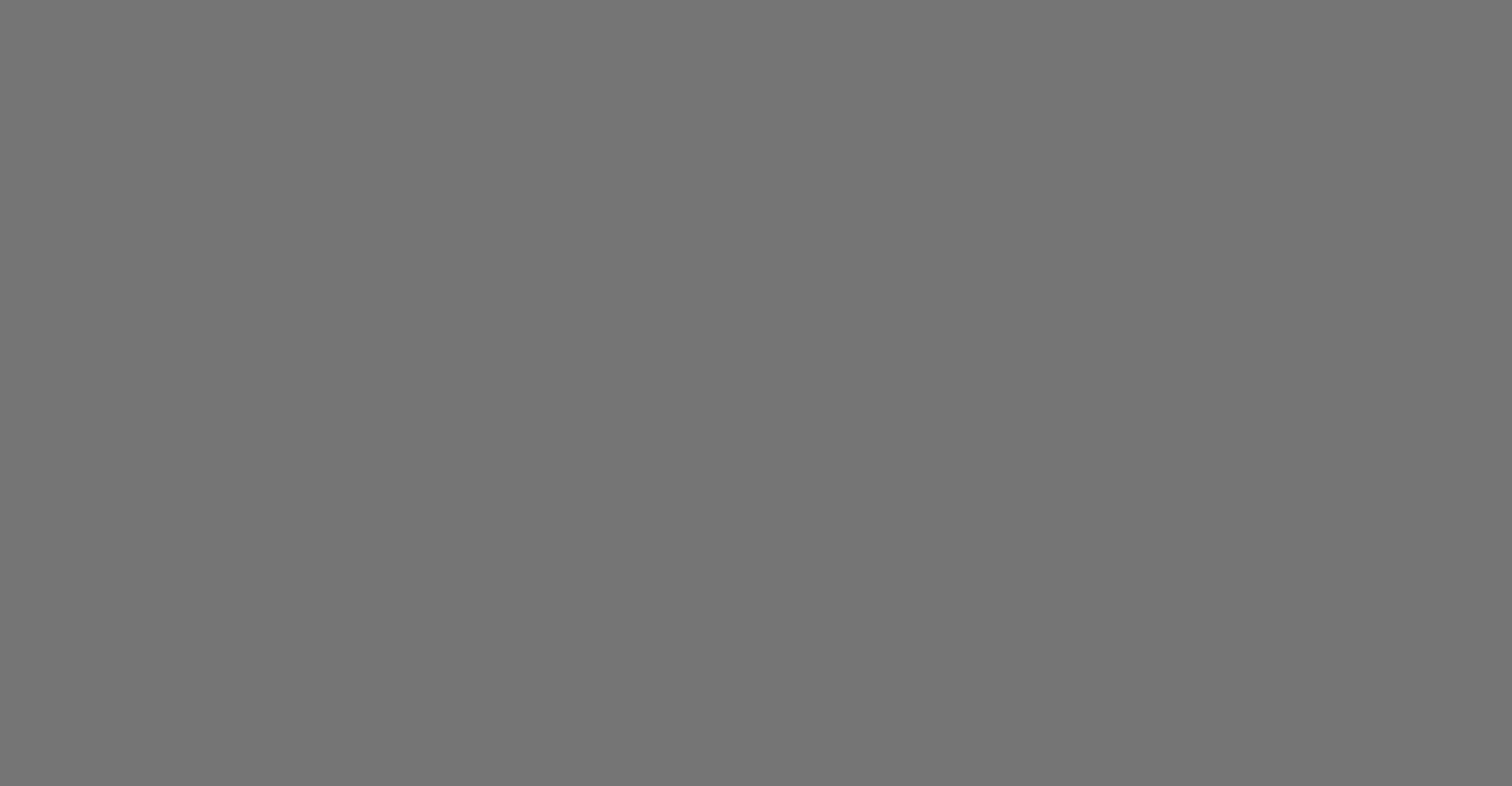scroll, scrollTop: 0, scrollLeft: 0, axis: both 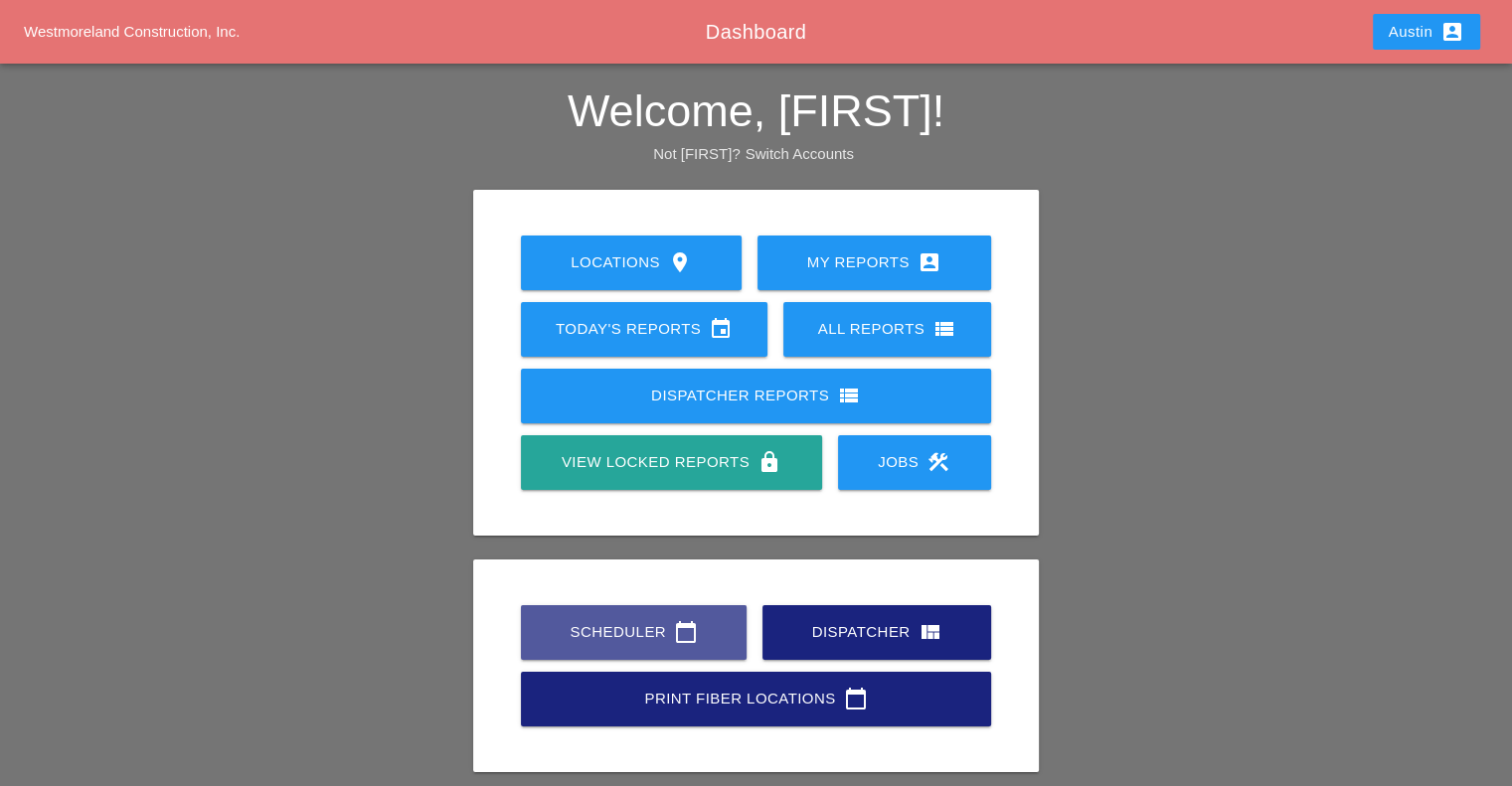 click on "Scheduler calendar_today" at bounding box center (633, 632) 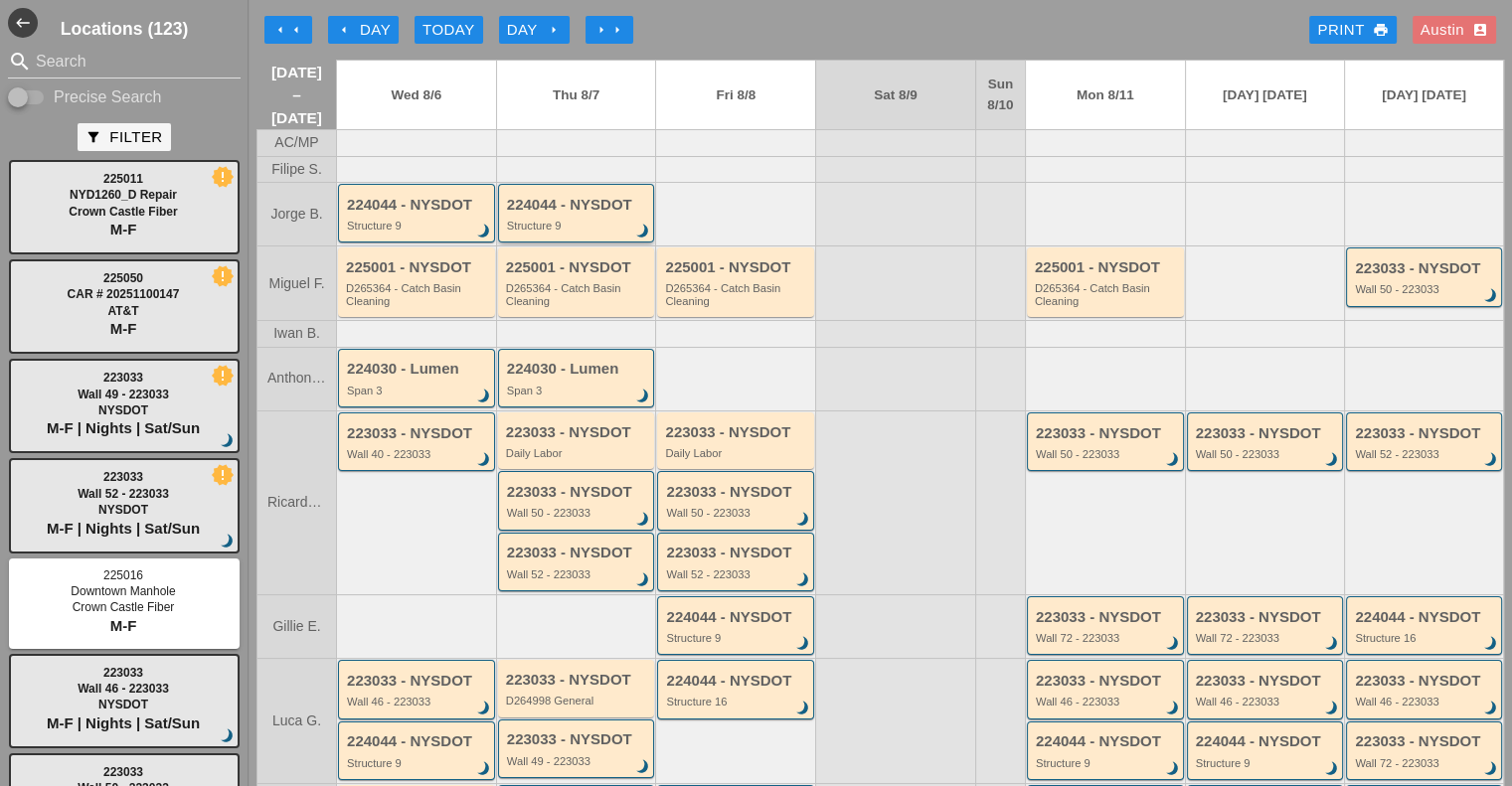 click on "Structure 9" at bounding box center [578, 226] 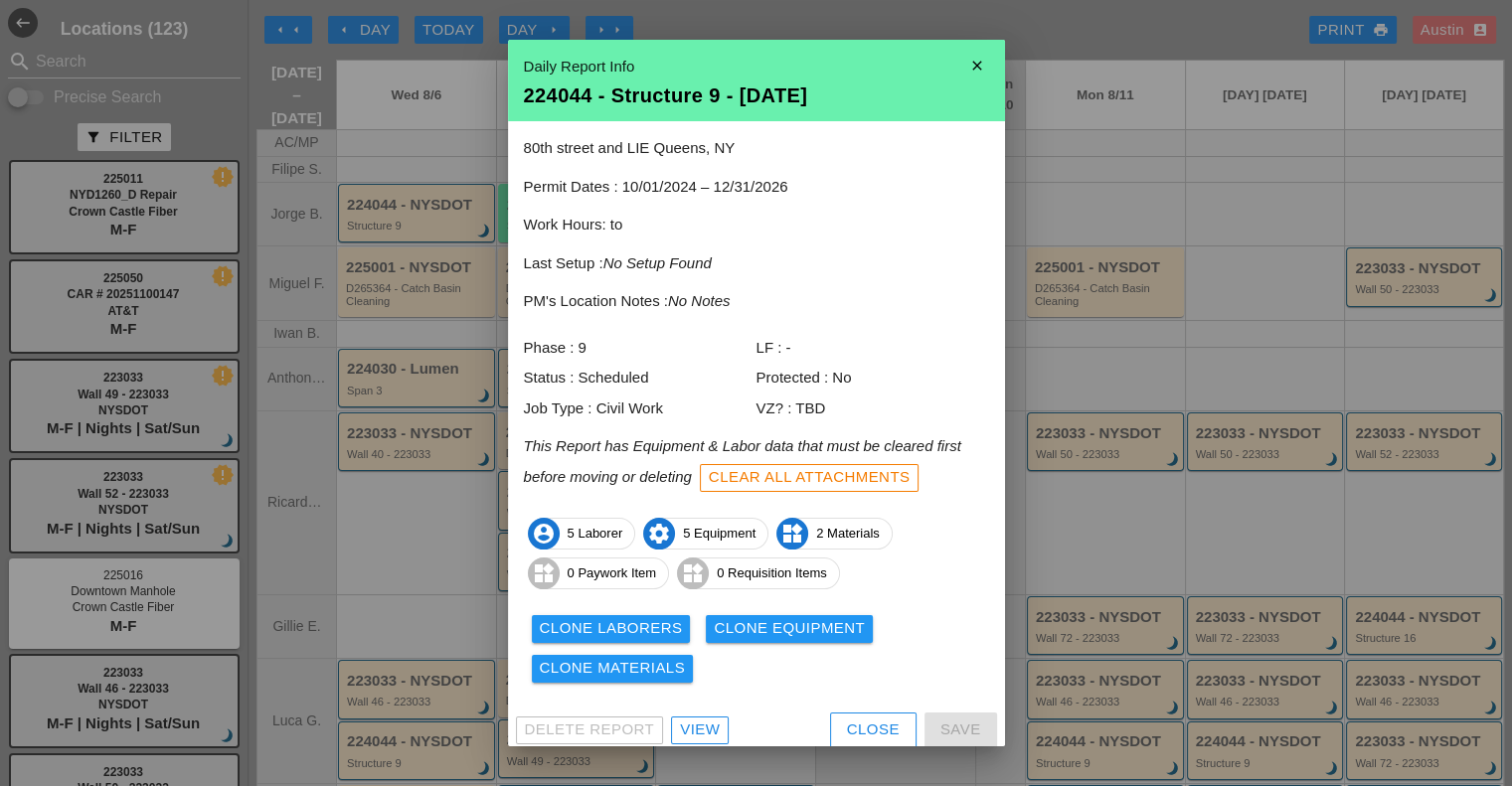 click on "close" at bounding box center (977, 66) 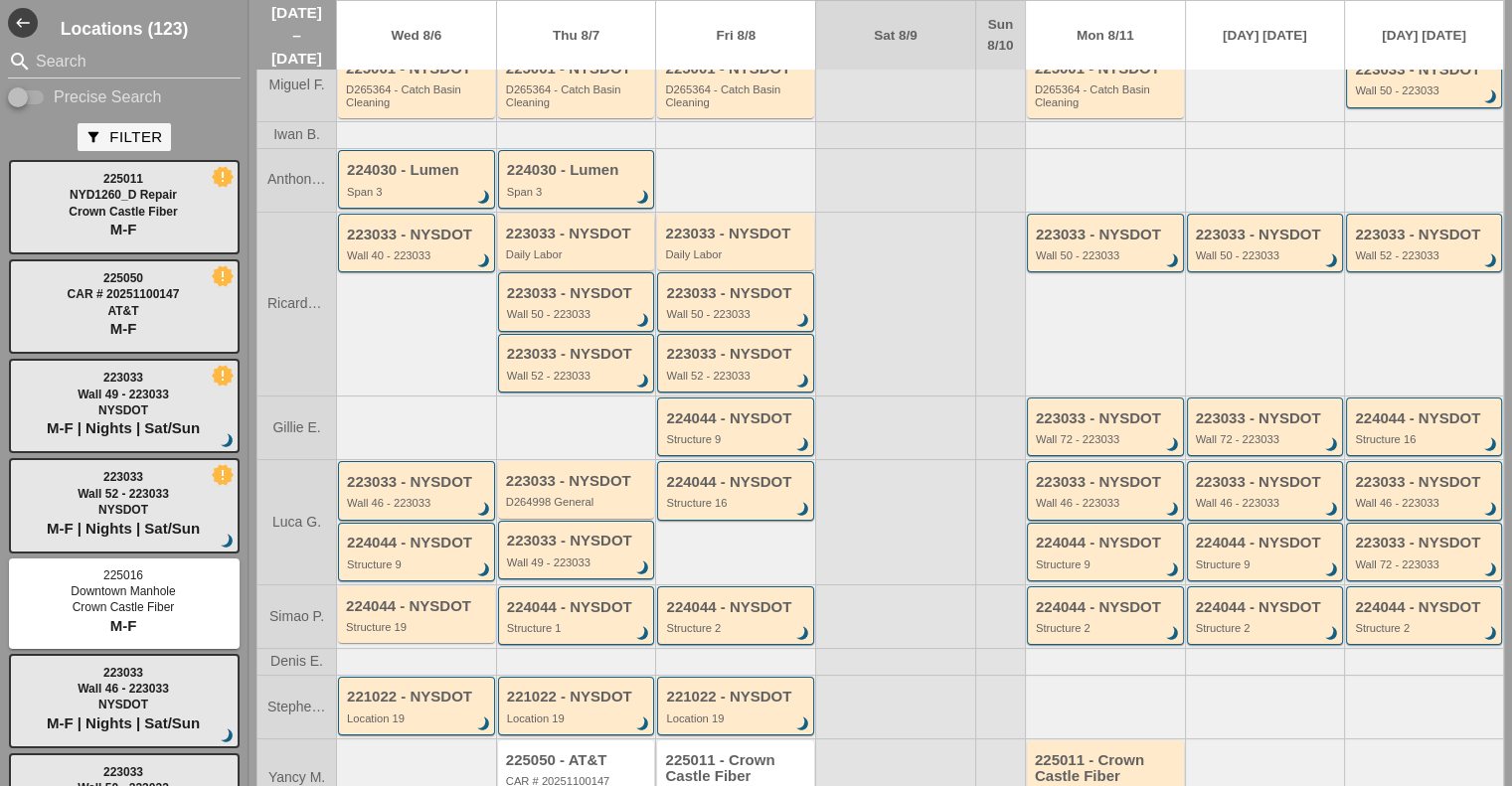 scroll, scrollTop: 266, scrollLeft: 0, axis: vertical 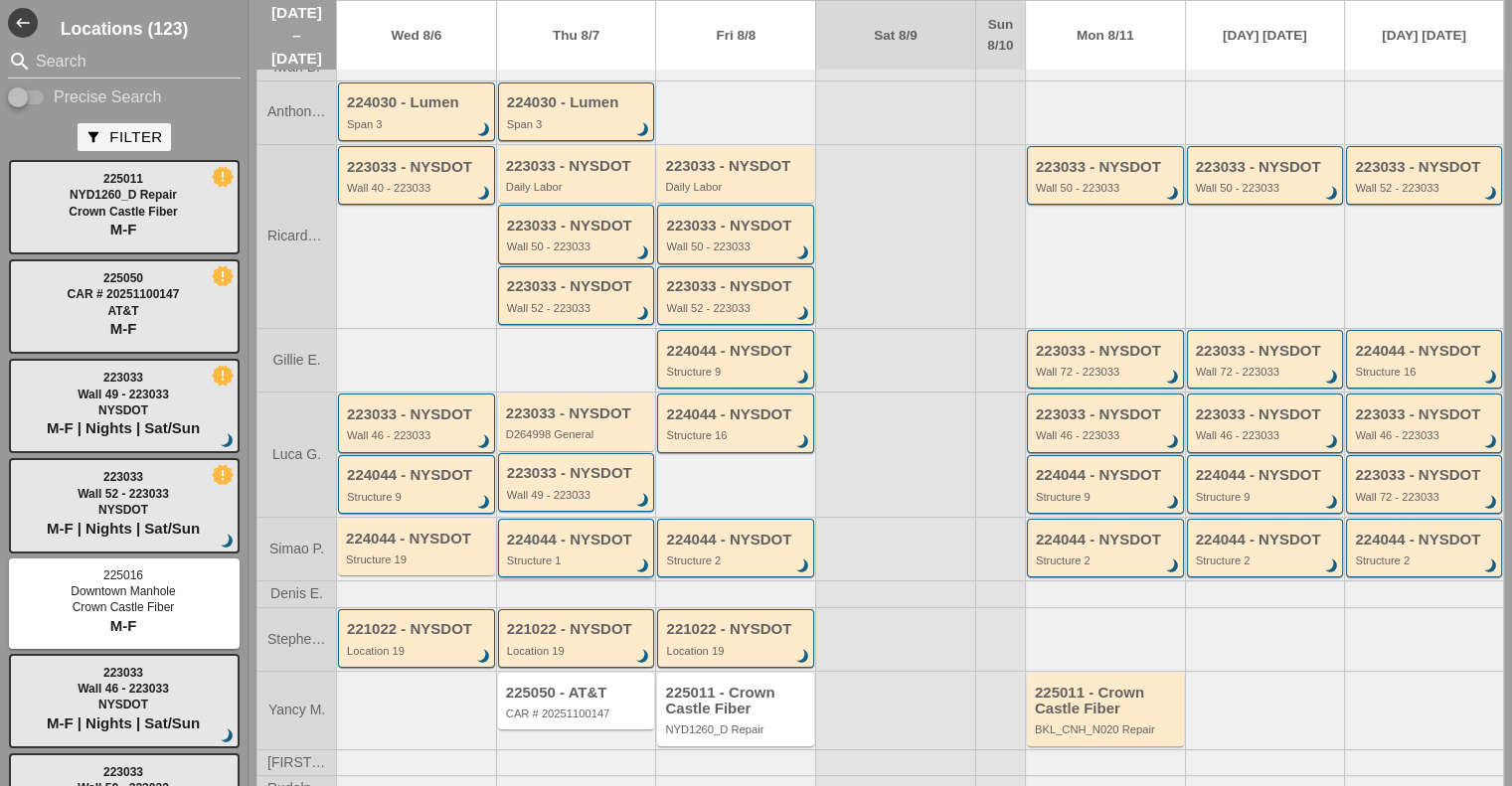 click on "Structure 1" at bounding box center (578, 560) 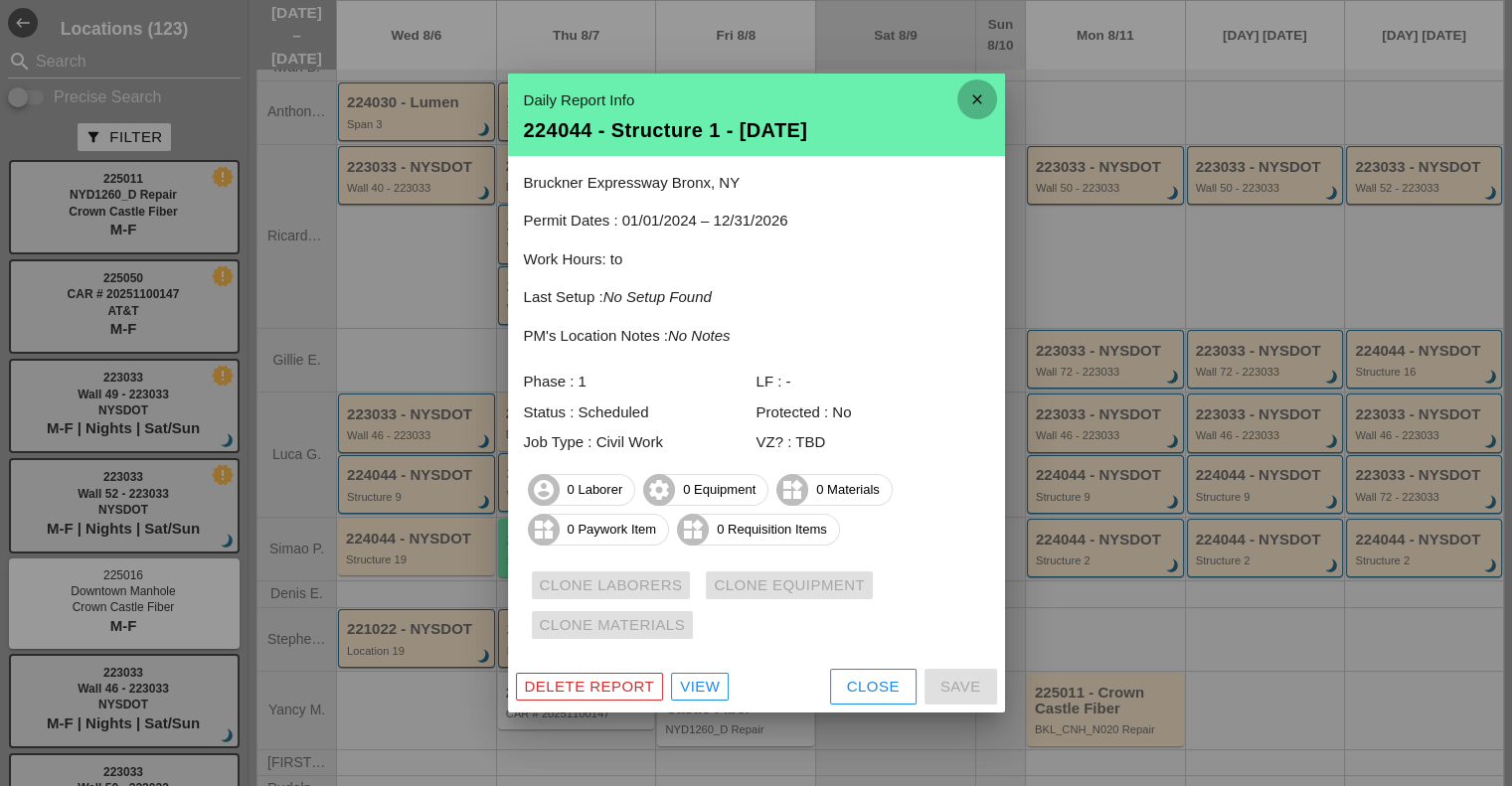 click on "close" at bounding box center (977, 99) 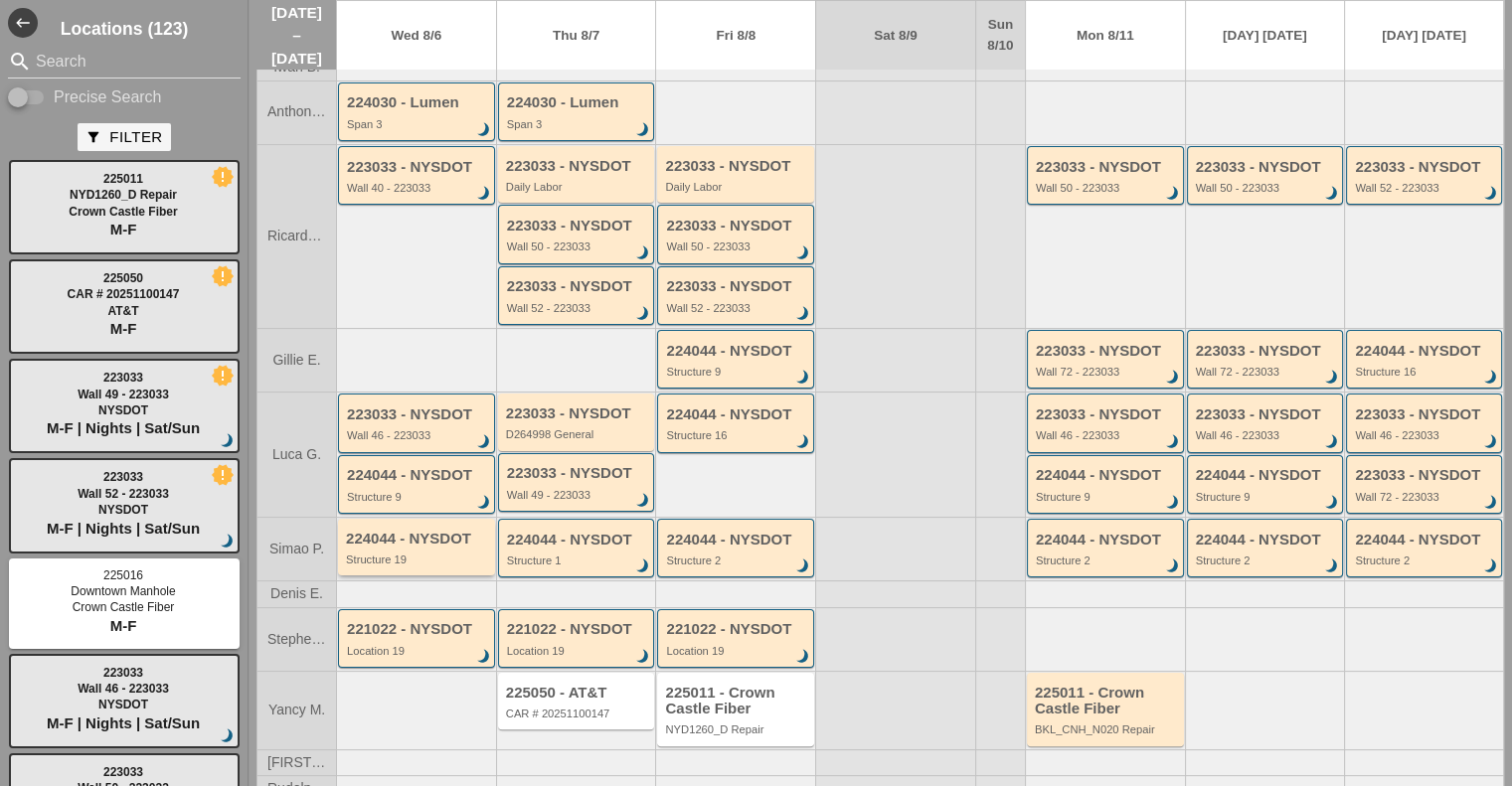 click on "224044 - NYSDOT  Structure 19" at bounding box center [418, 549] 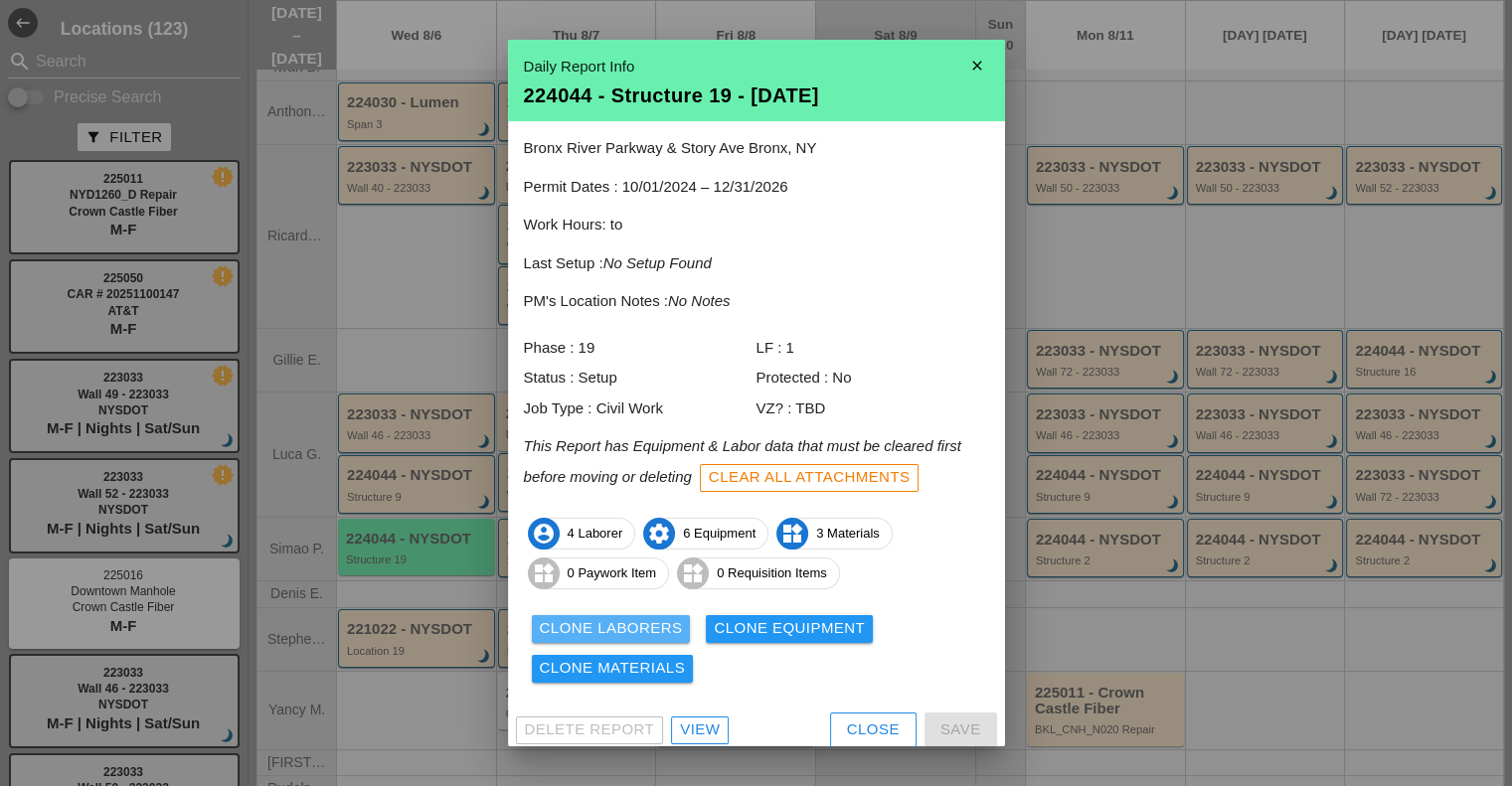 click on "Clone Laborers" at bounding box center [611, 628] 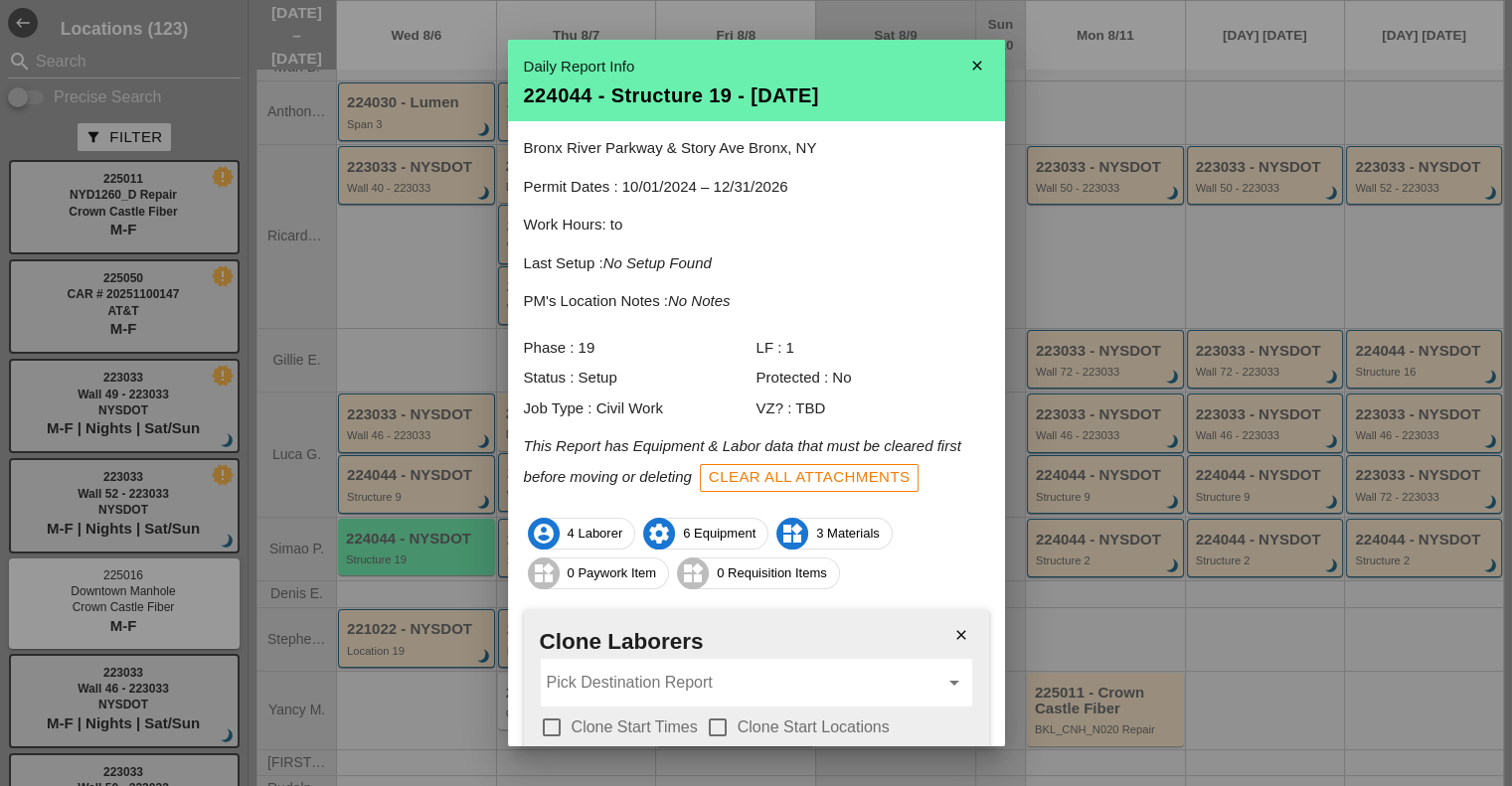 click at bounding box center (743, 683) 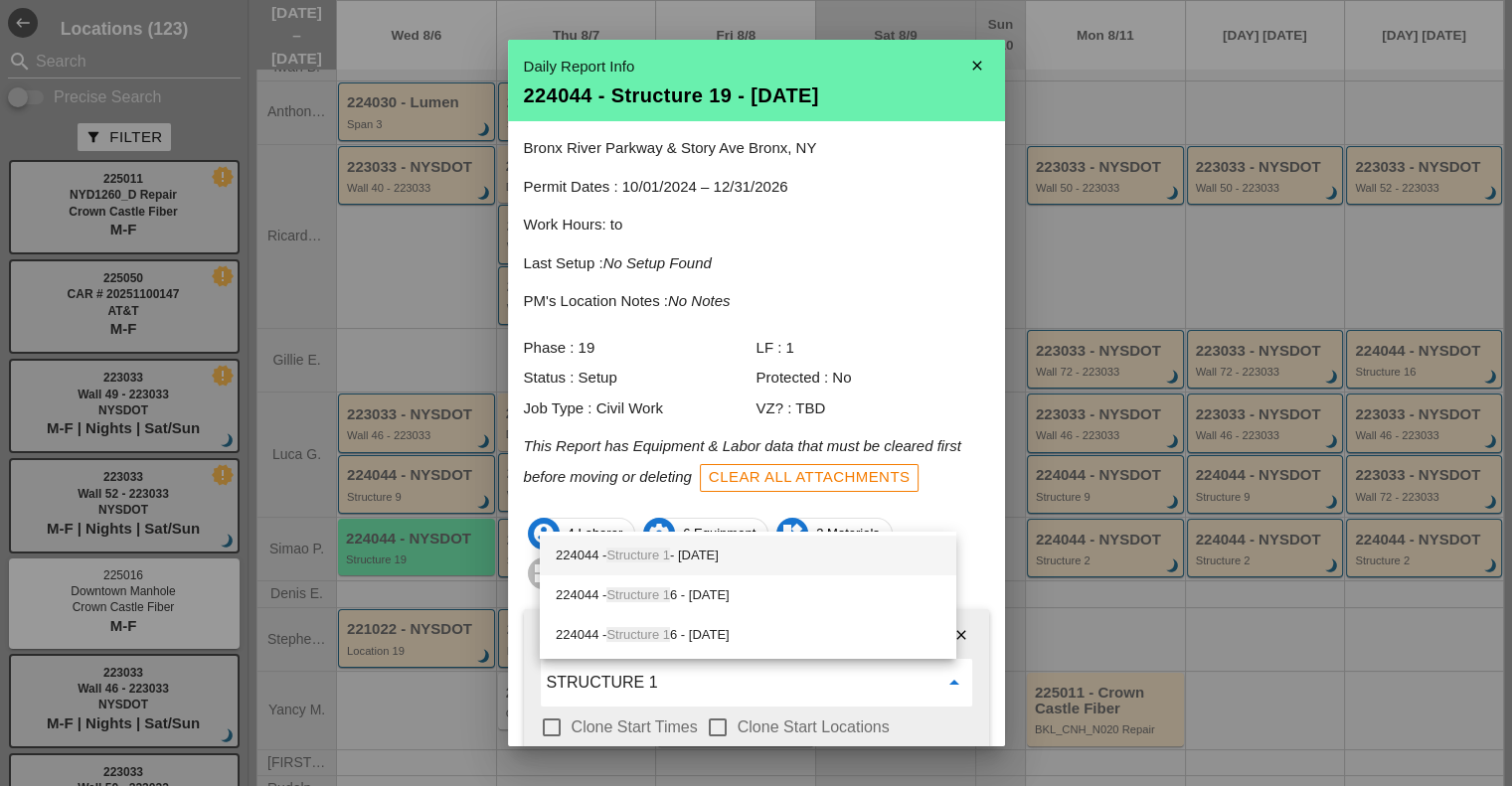 click on "224044 -  Structure 1  - 08/07/2025" at bounding box center (748, 555) 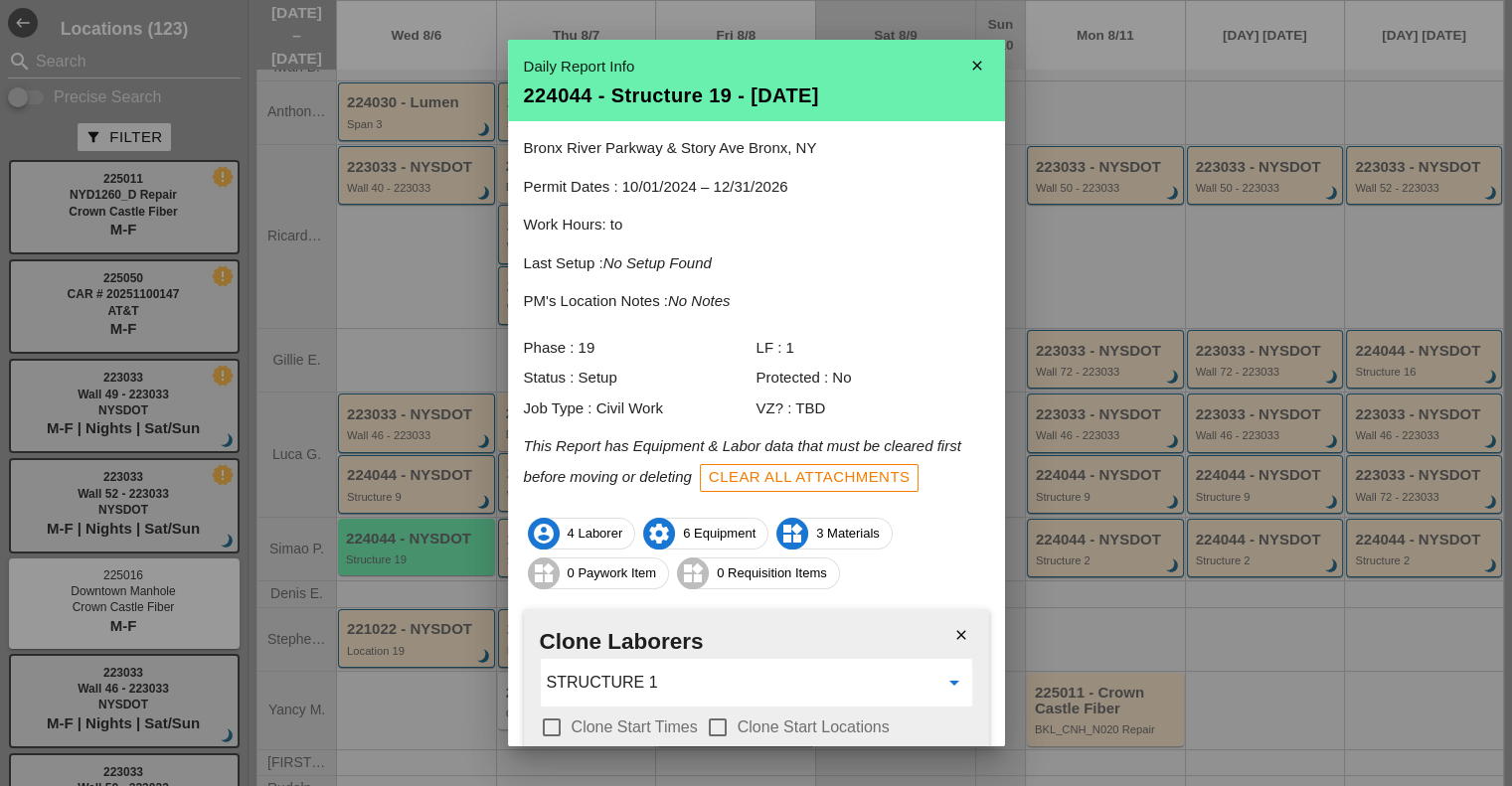 scroll, scrollTop: 133, scrollLeft: 0, axis: vertical 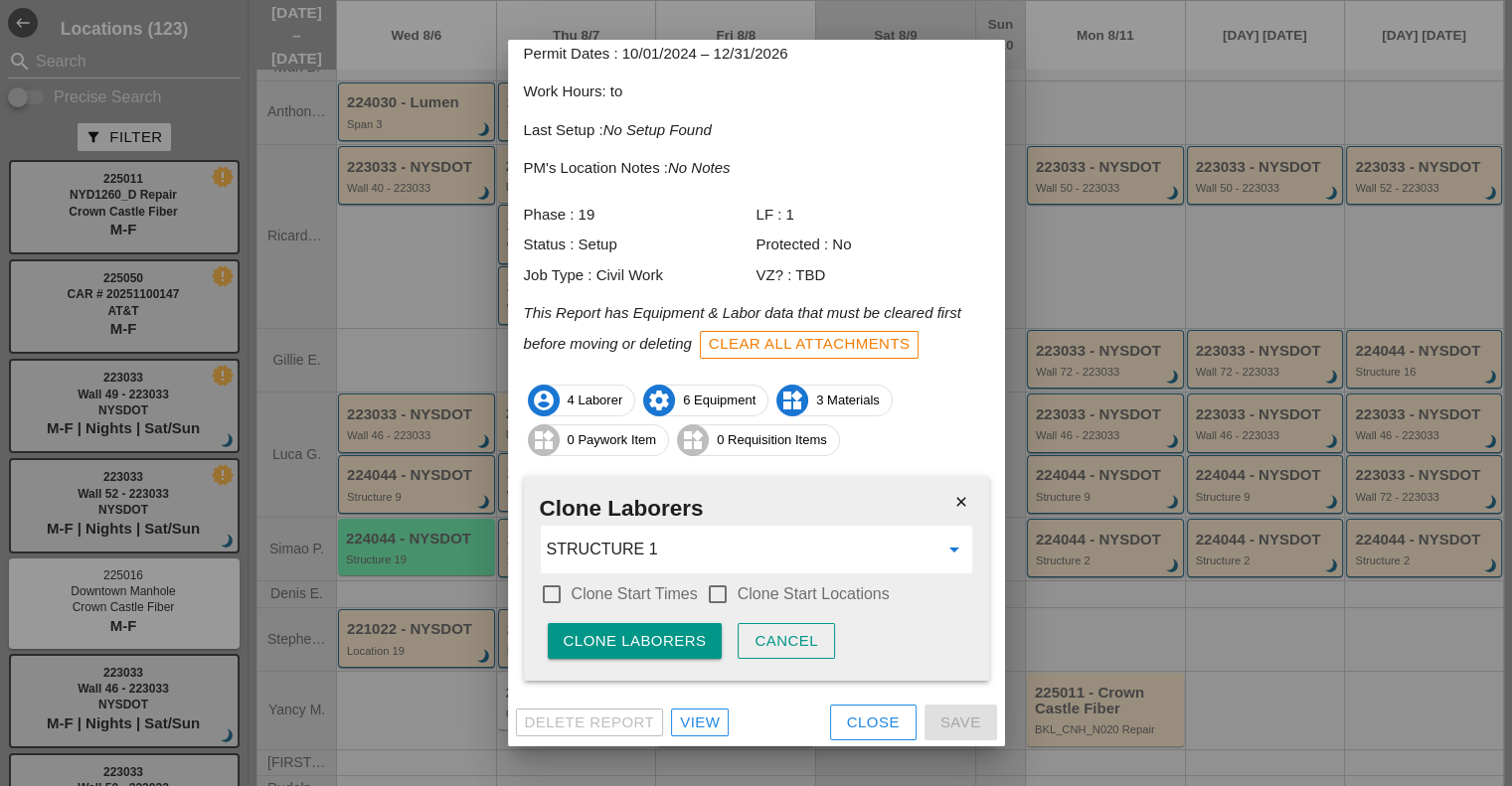 type on "224044 - Structure 1 - 08/07/2025" 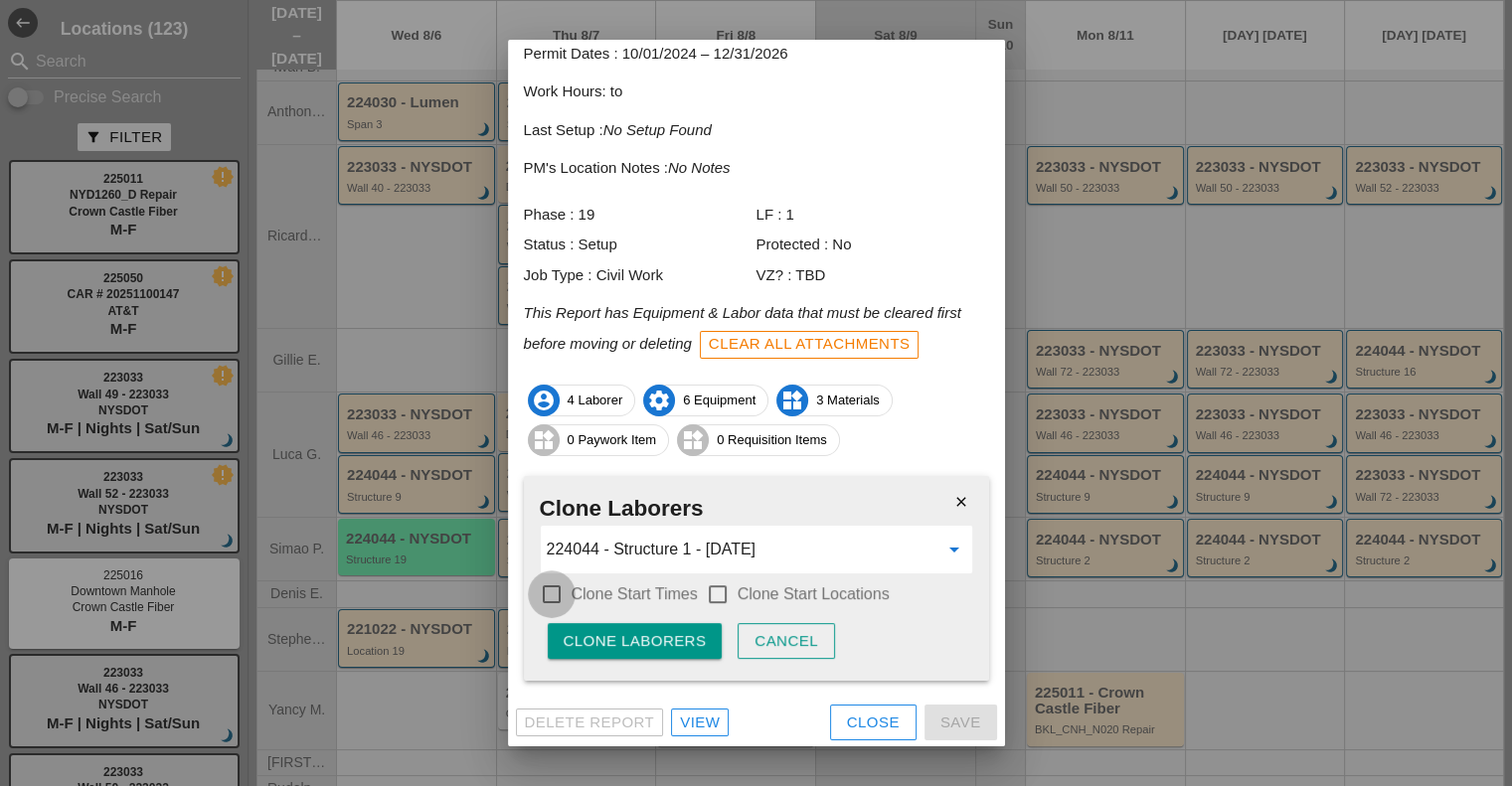 click at bounding box center (552, 594) 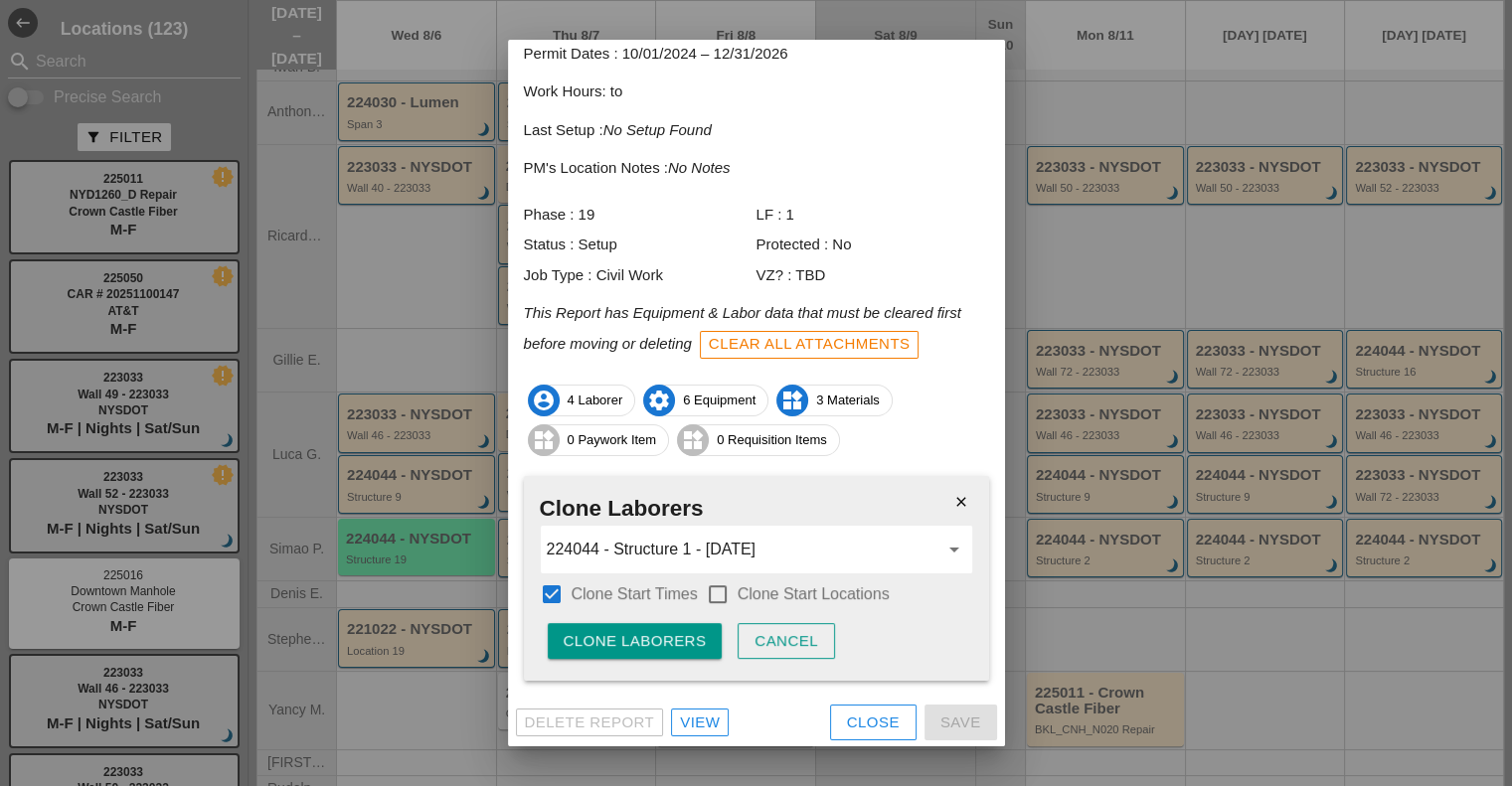 click at bounding box center (718, 594) 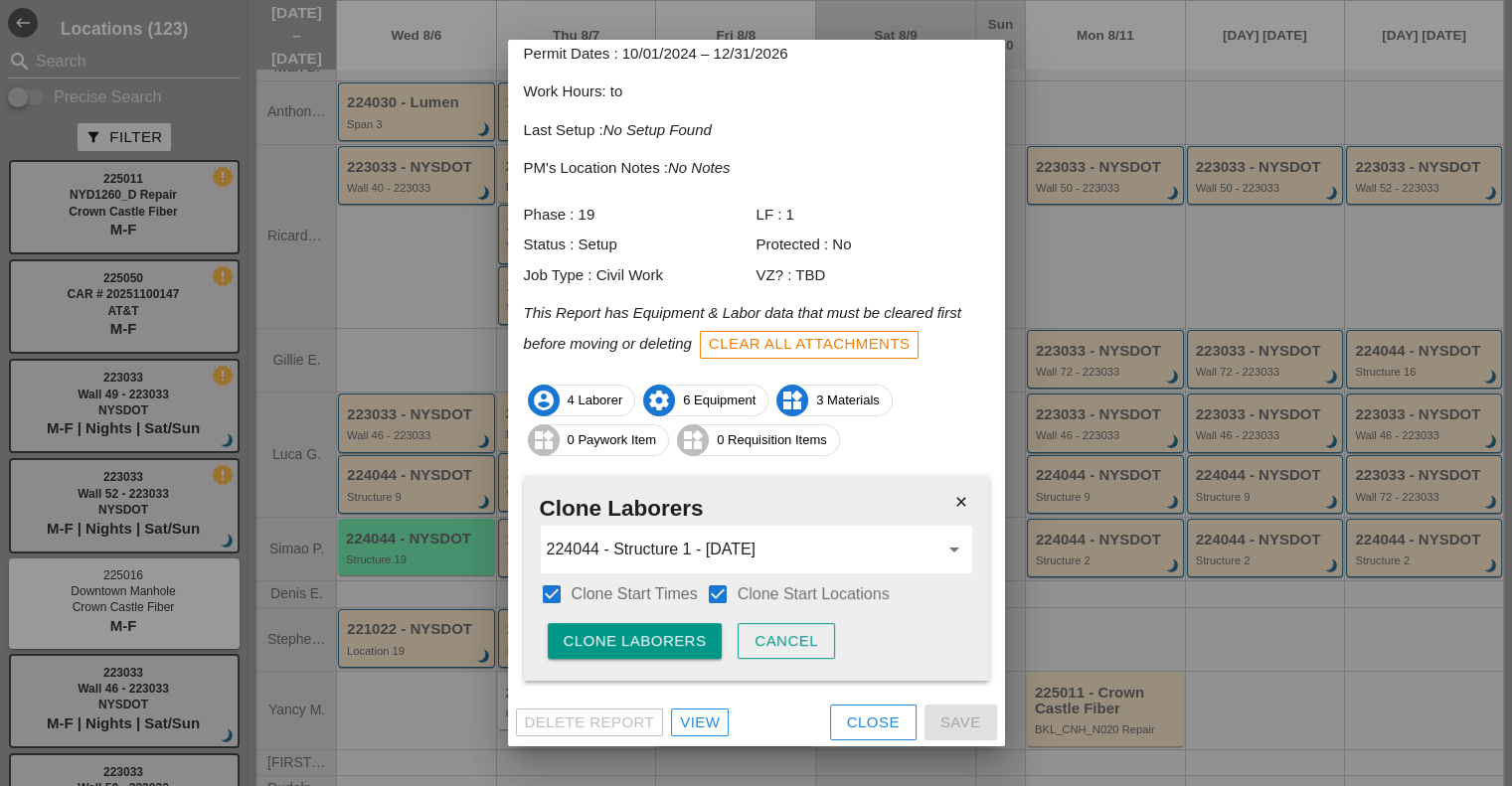 click on "Clone Laborers" at bounding box center (635, 641) 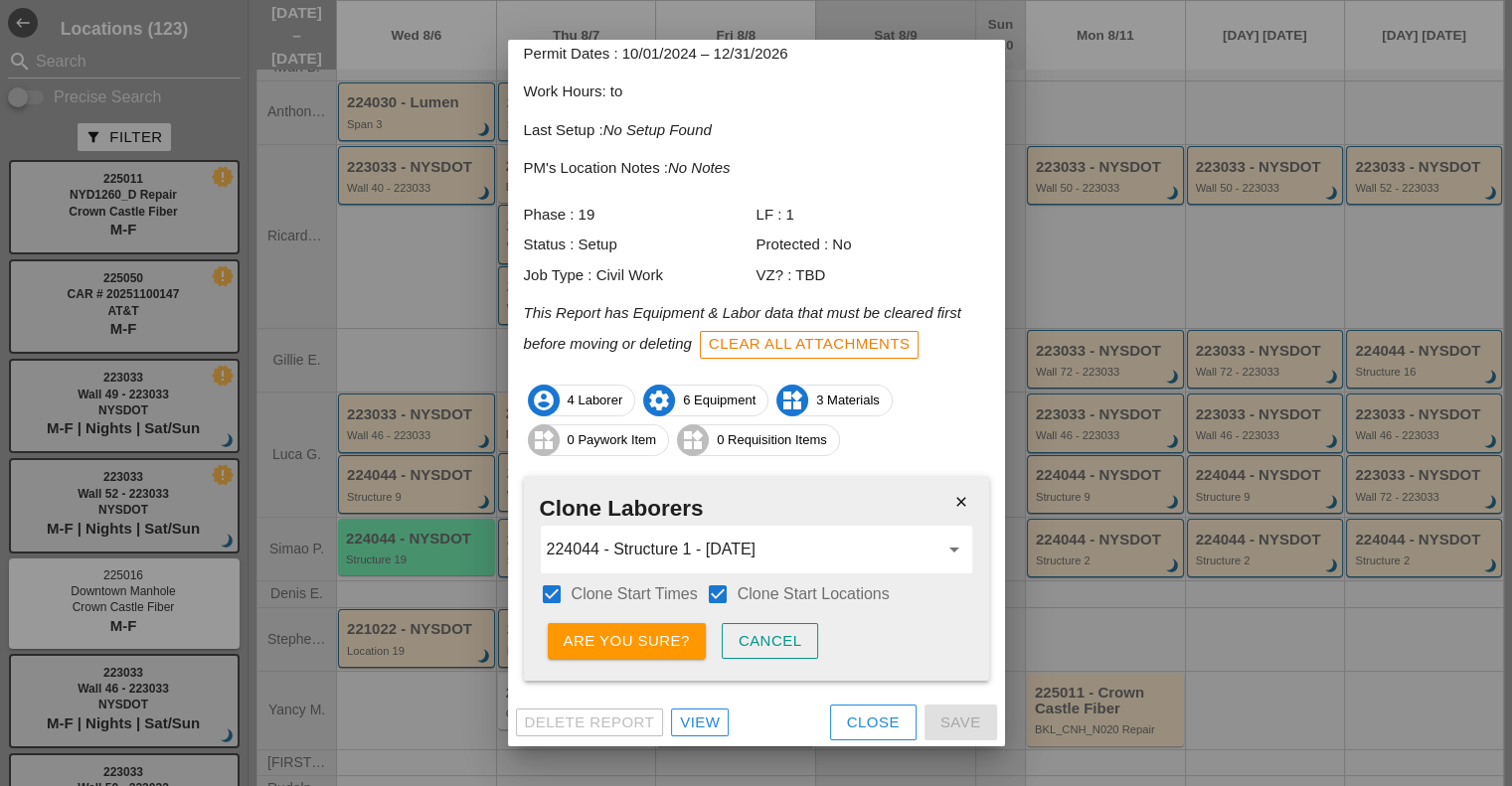 click on "Are you sure?" at bounding box center (626, 641) 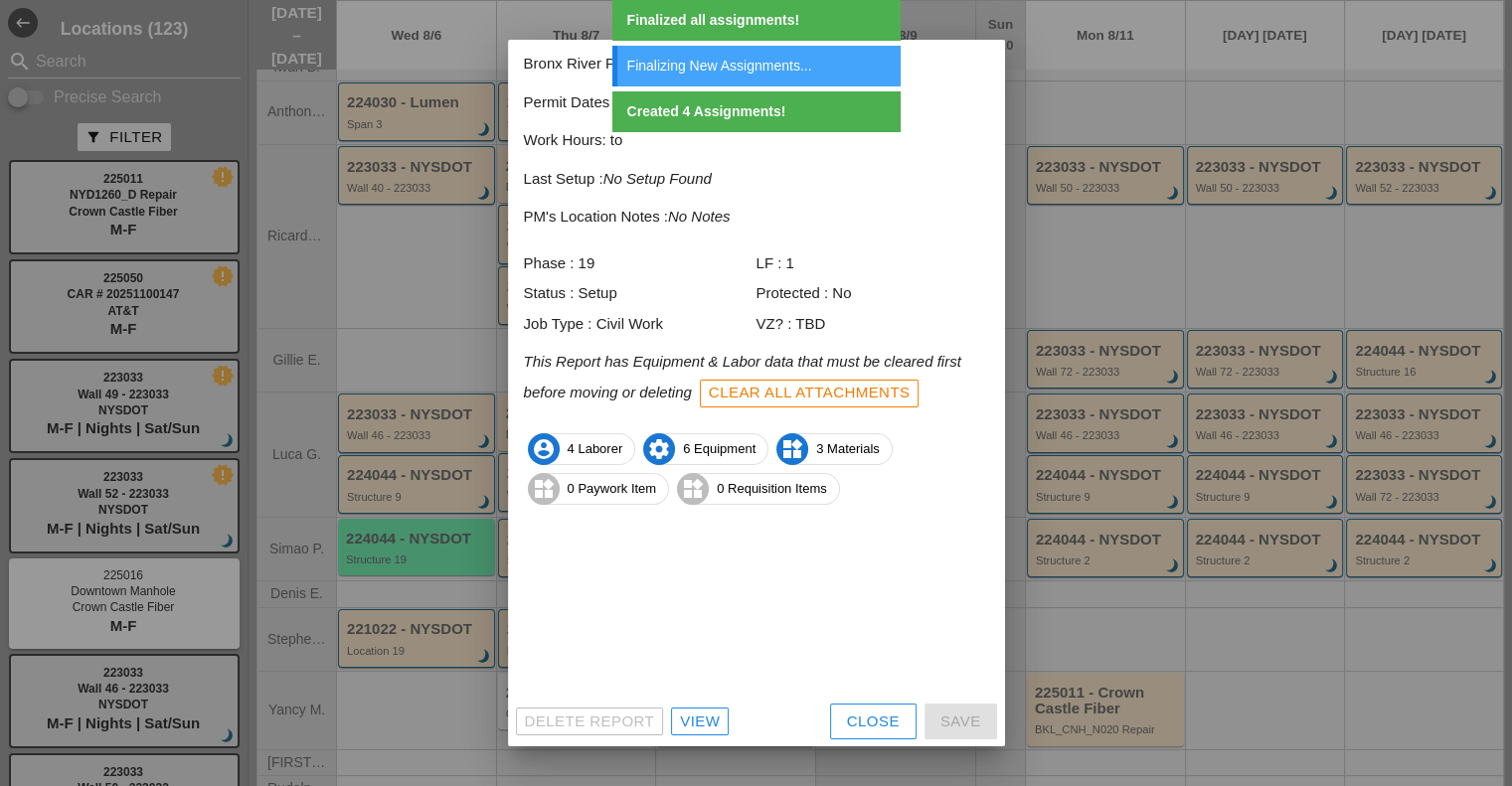 scroll, scrollTop: 8, scrollLeft: 0, axis: vertical 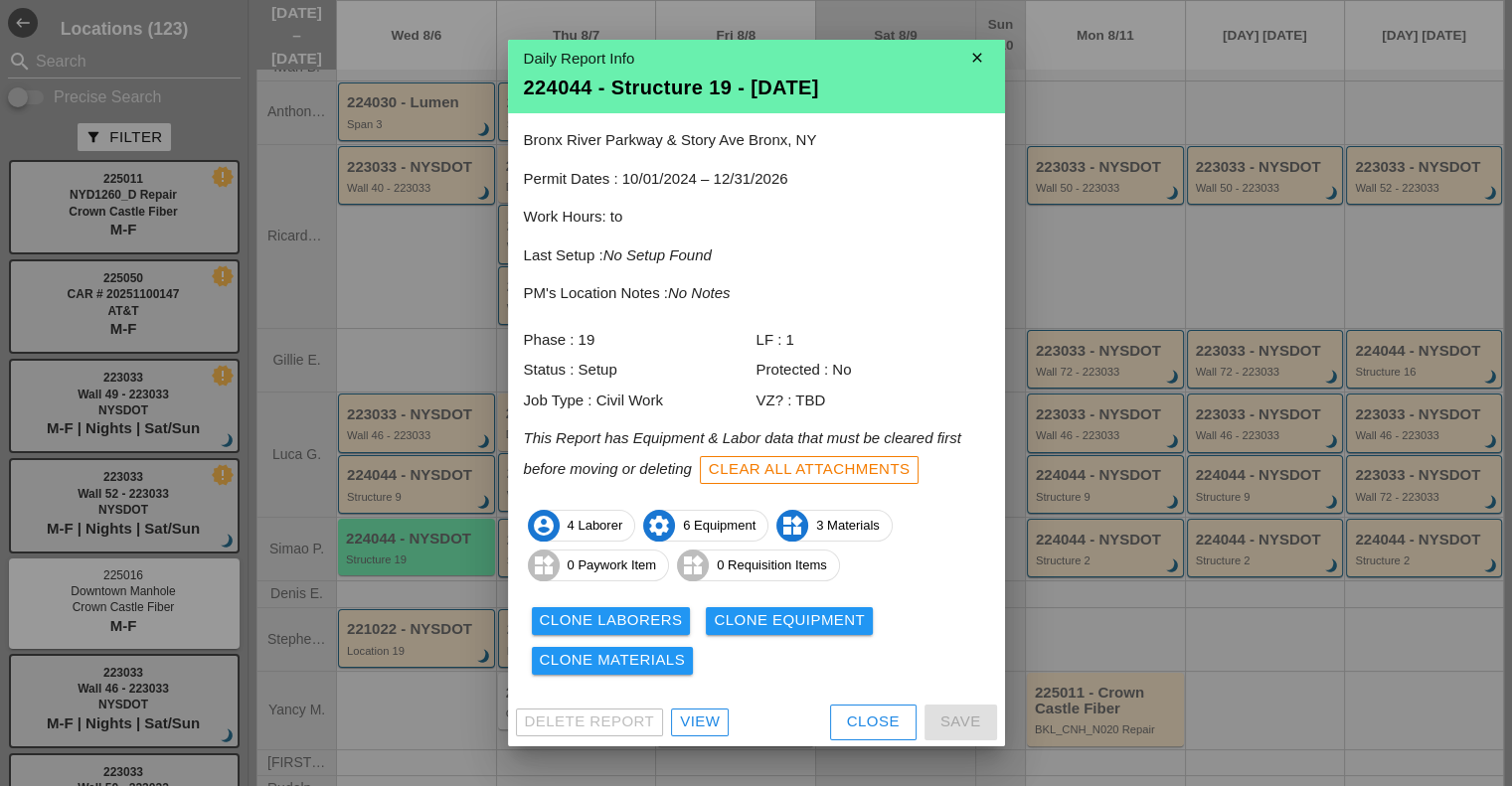 click on "close" at bounding box center (977, 58) 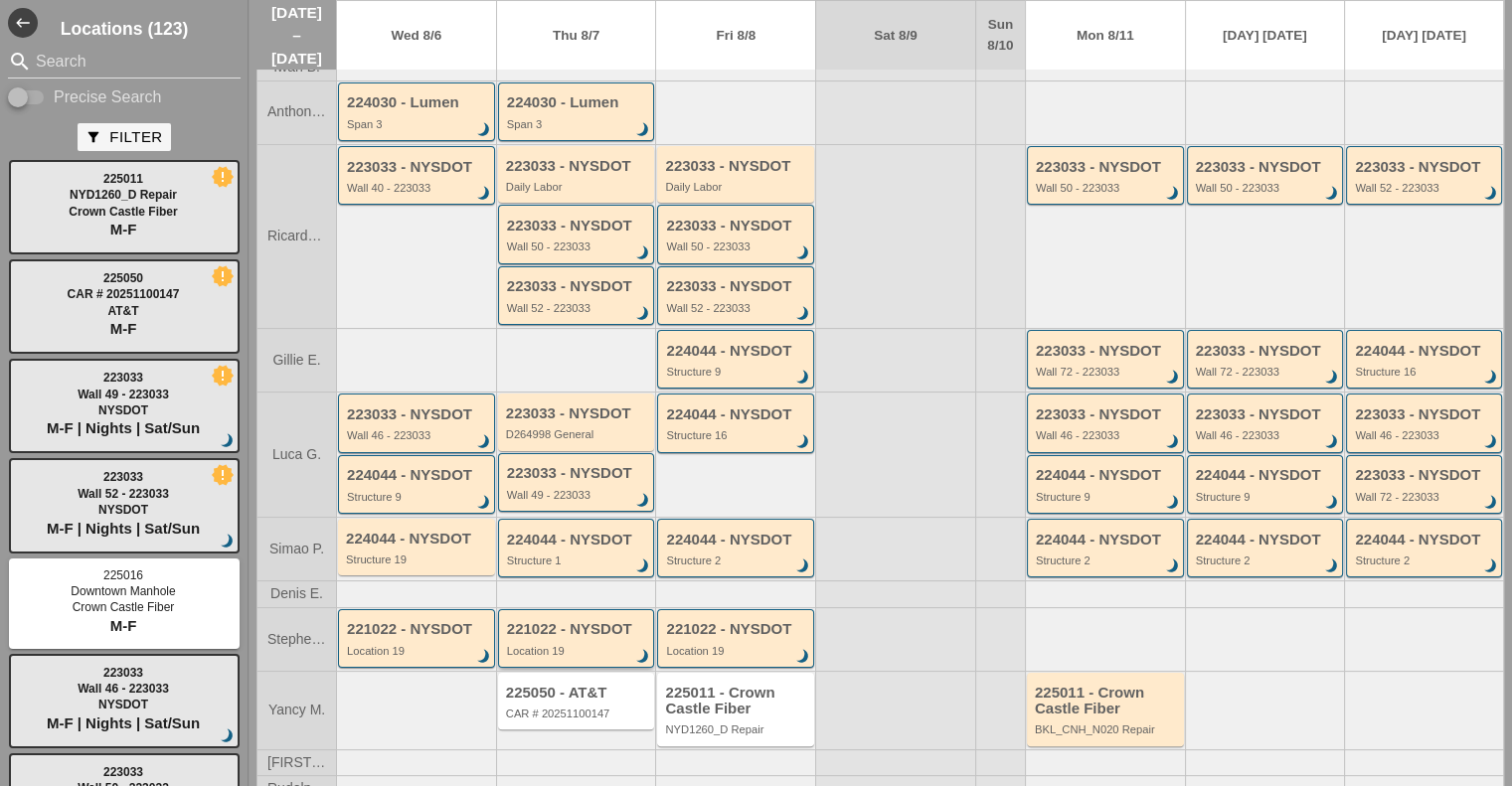 click on "221022 - NYSDOT  Location 19 brightness_3" at bounding box center [577, 638] 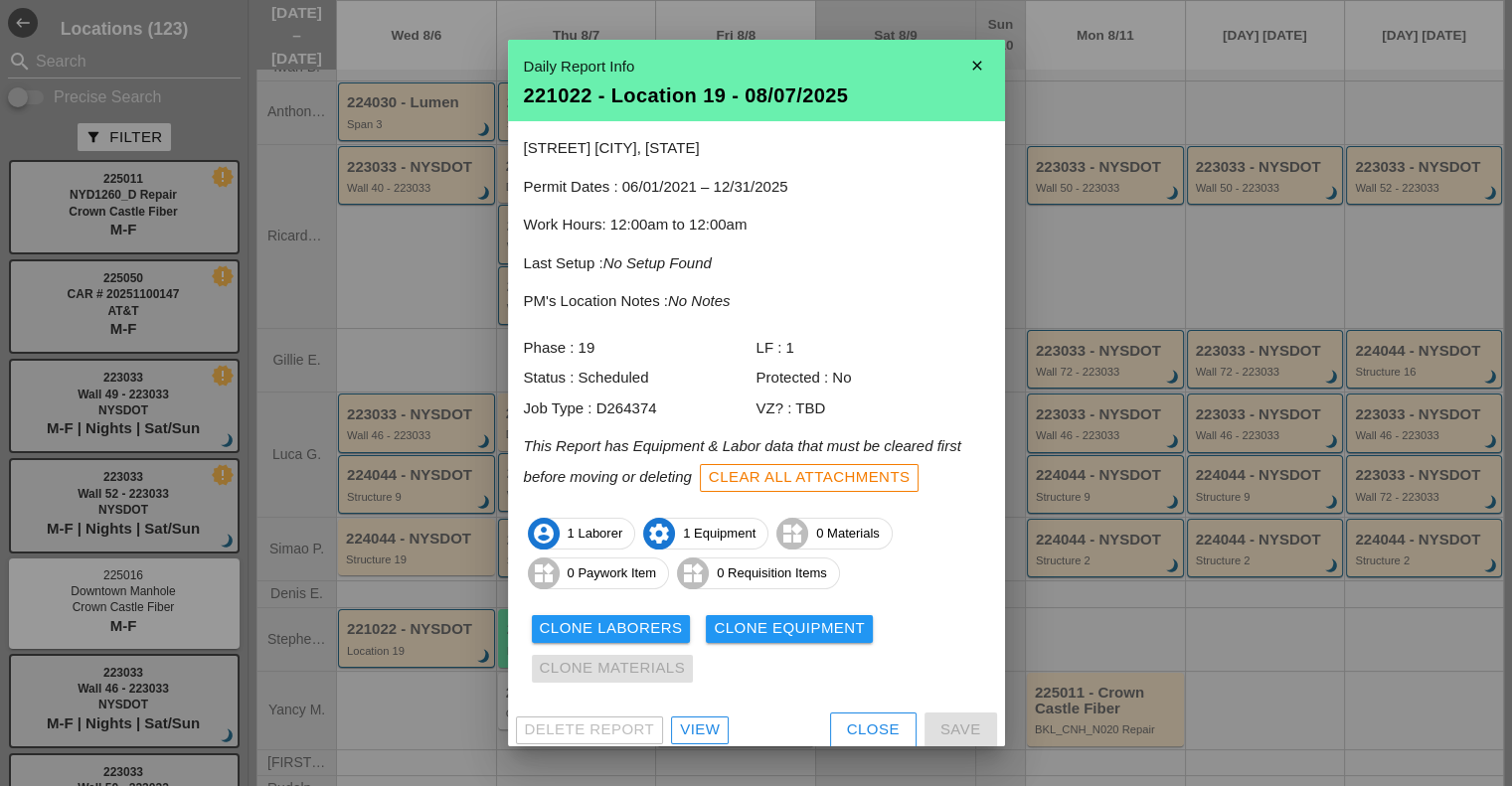click at bounding box center [756, 393] 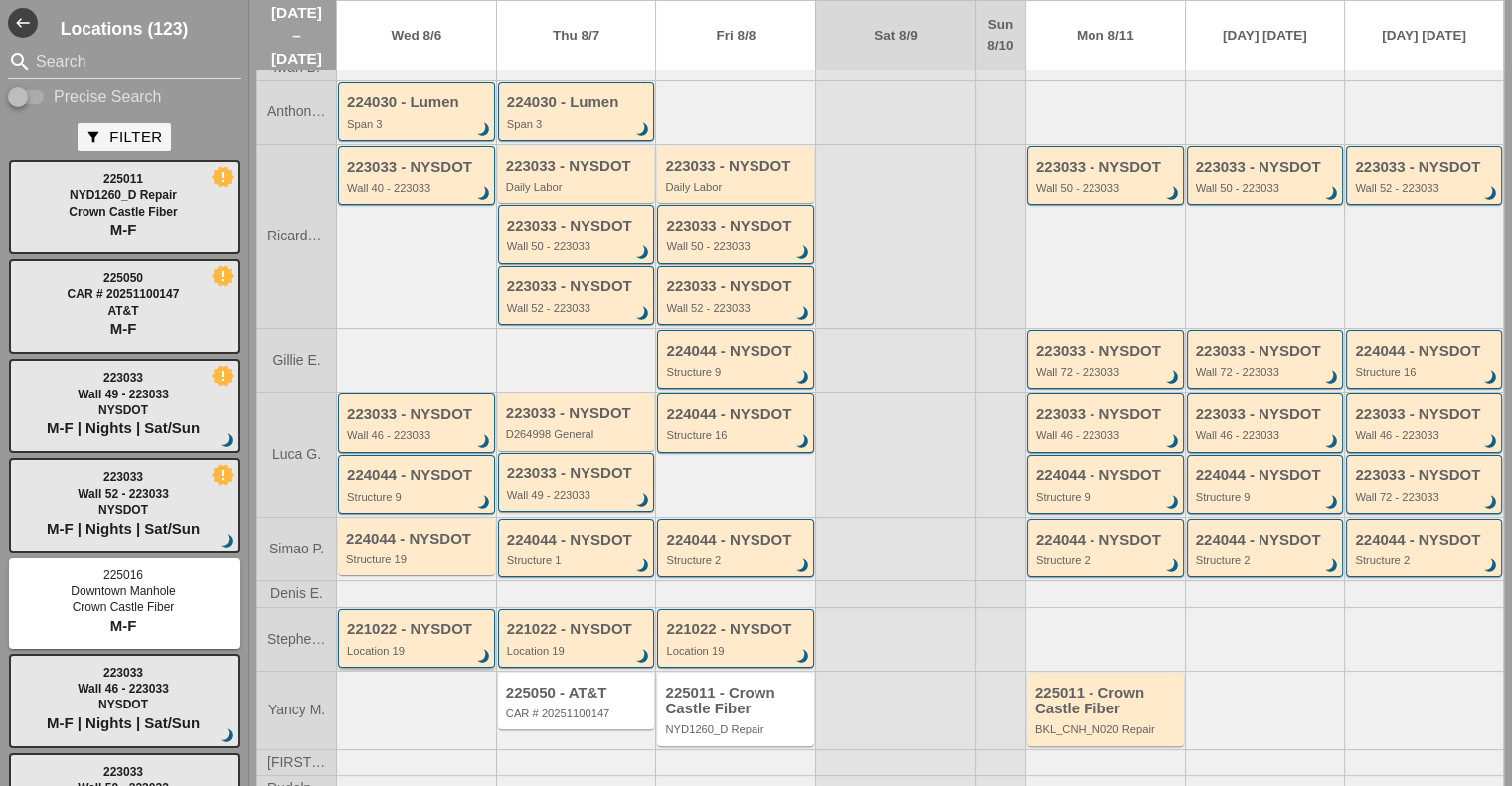 click on "221022 - NYSDOT" at bounding box center (418, 629) 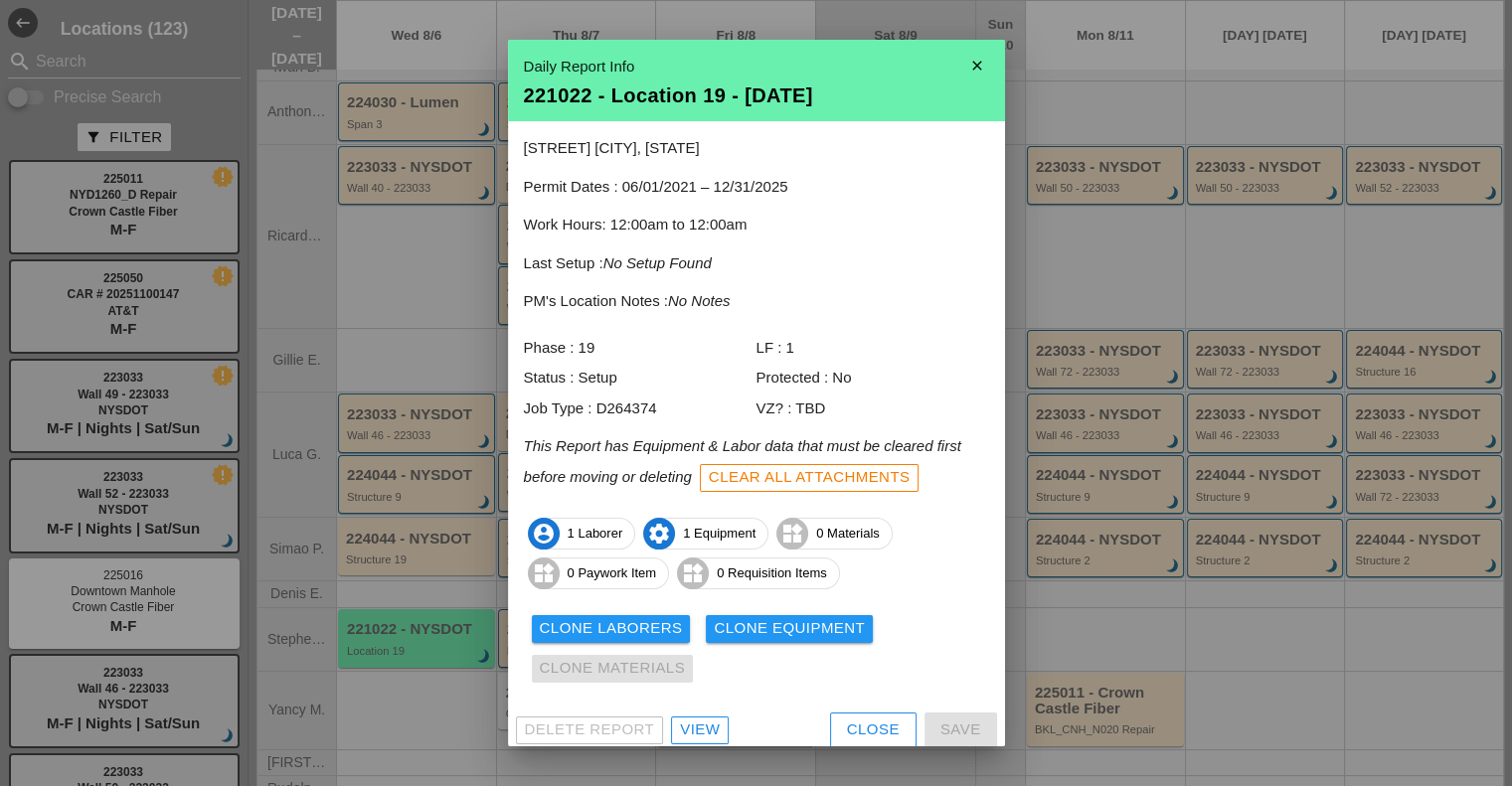 click at bounding box center [756, 393] 